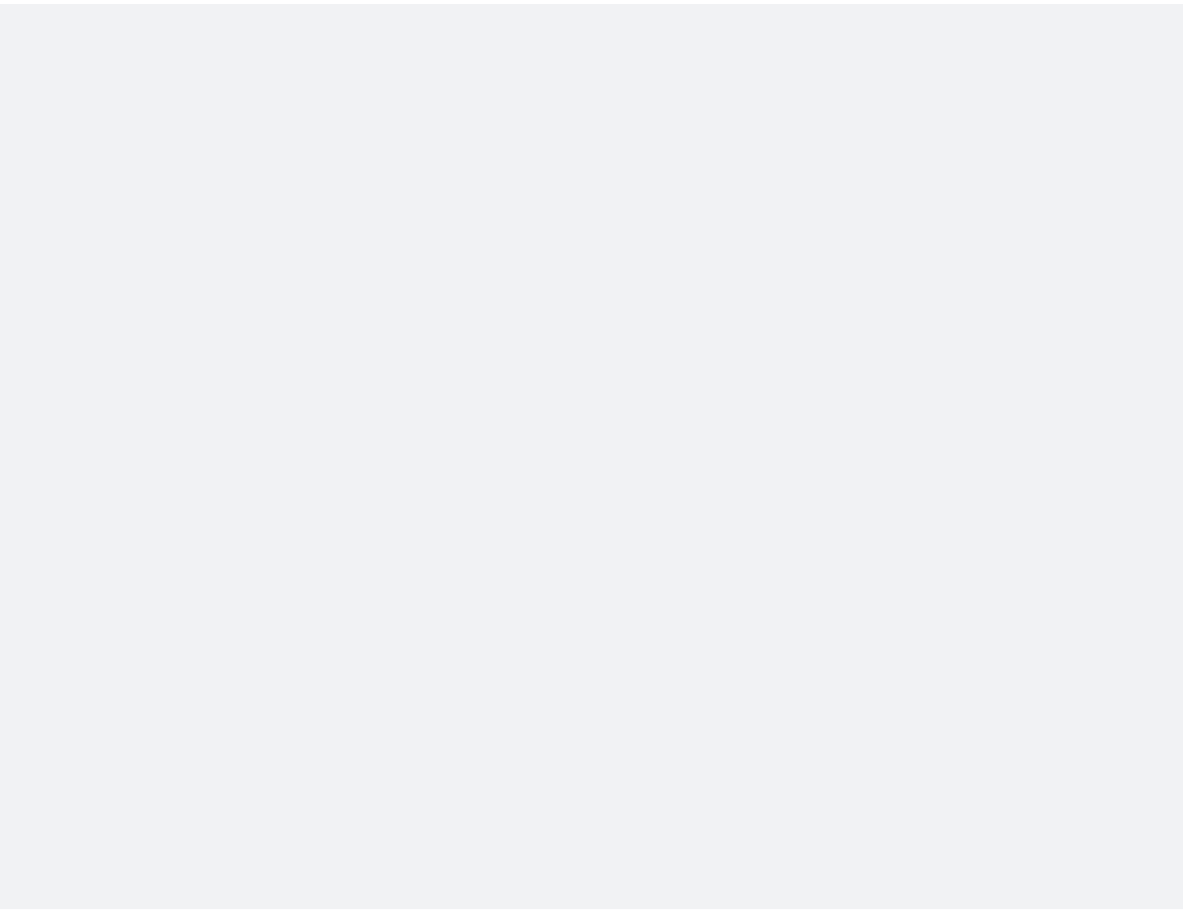 scroll, scrollTop: 0, scrollLeft: 0, axis: both 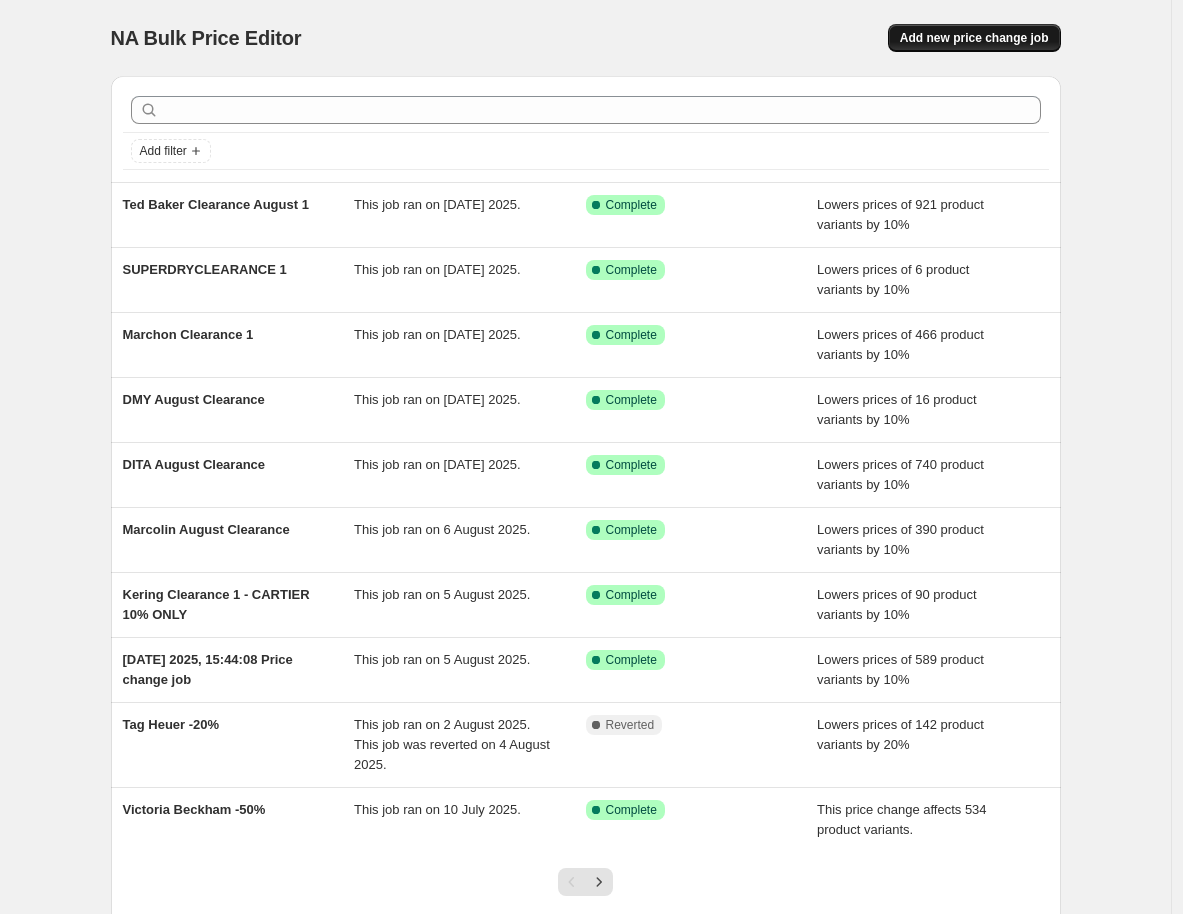 click on "Add new price change job" at bounding box center [974, 38] 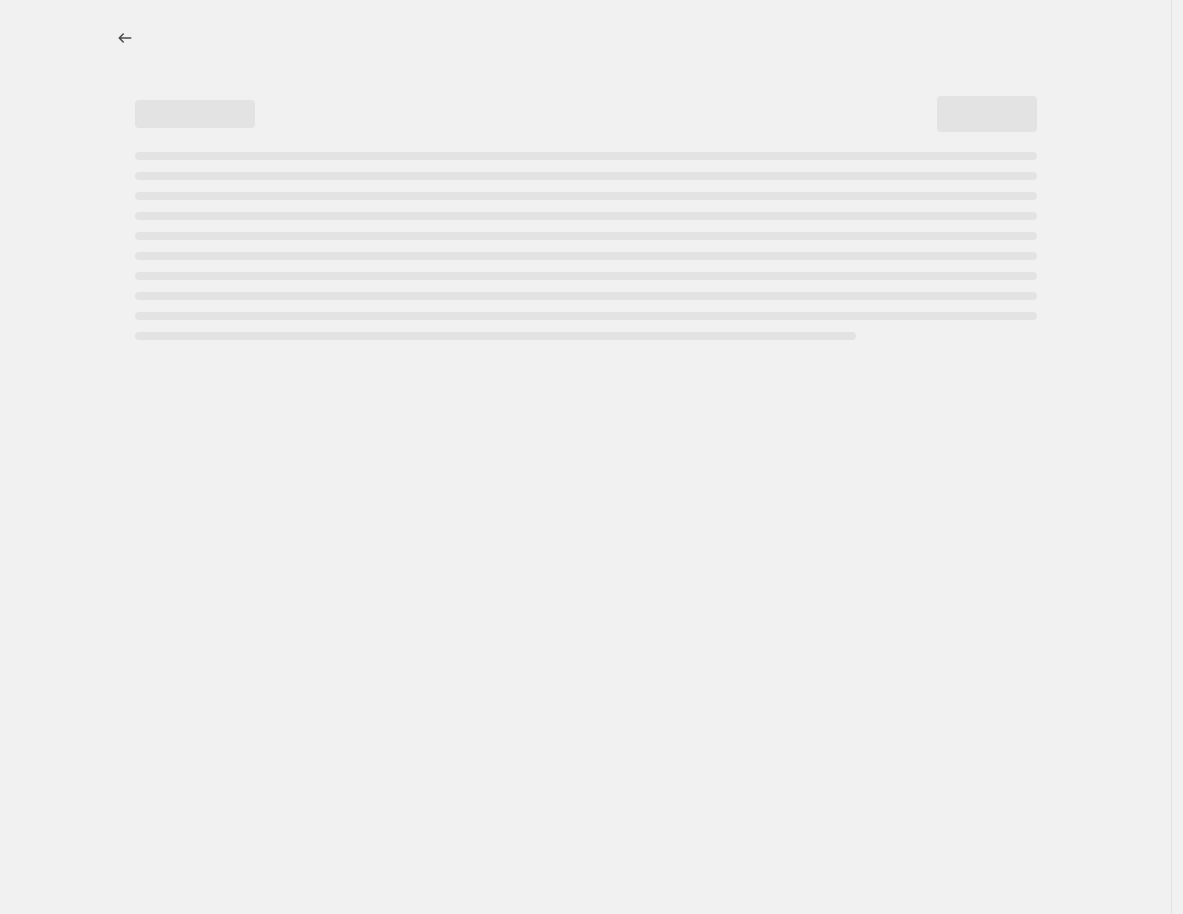 select on "percentage" 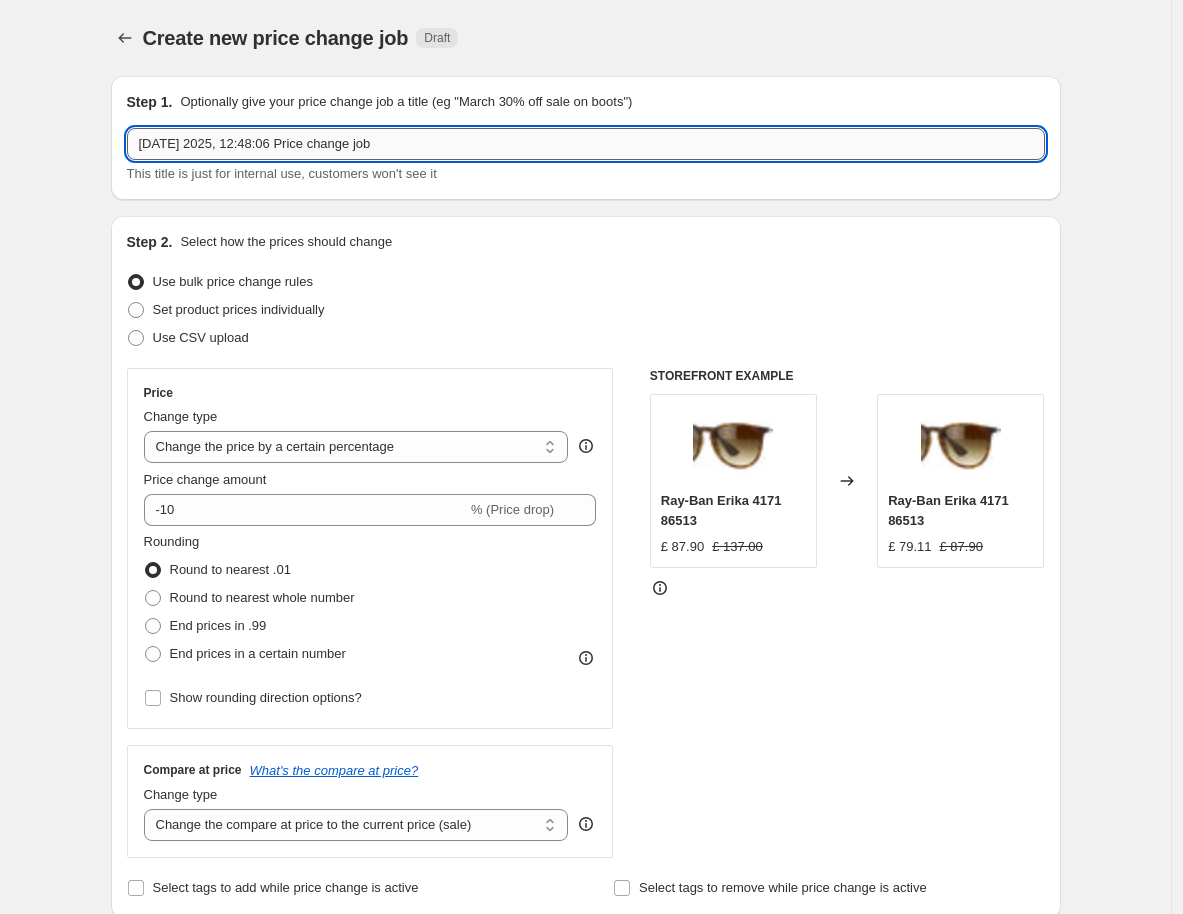 click on "[DATE] 2025, 12:48:06 Price change job" at bounding box center [586, 144] 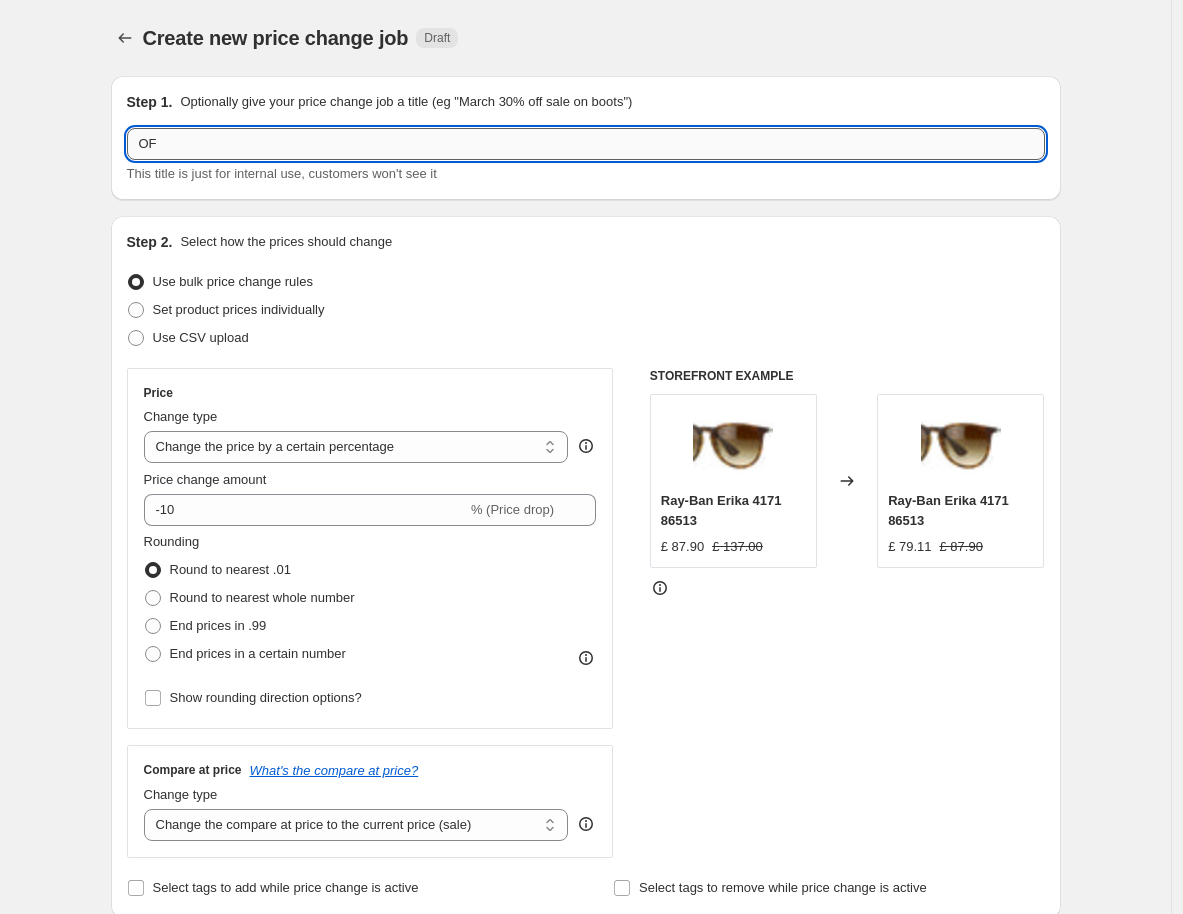 type on "O" 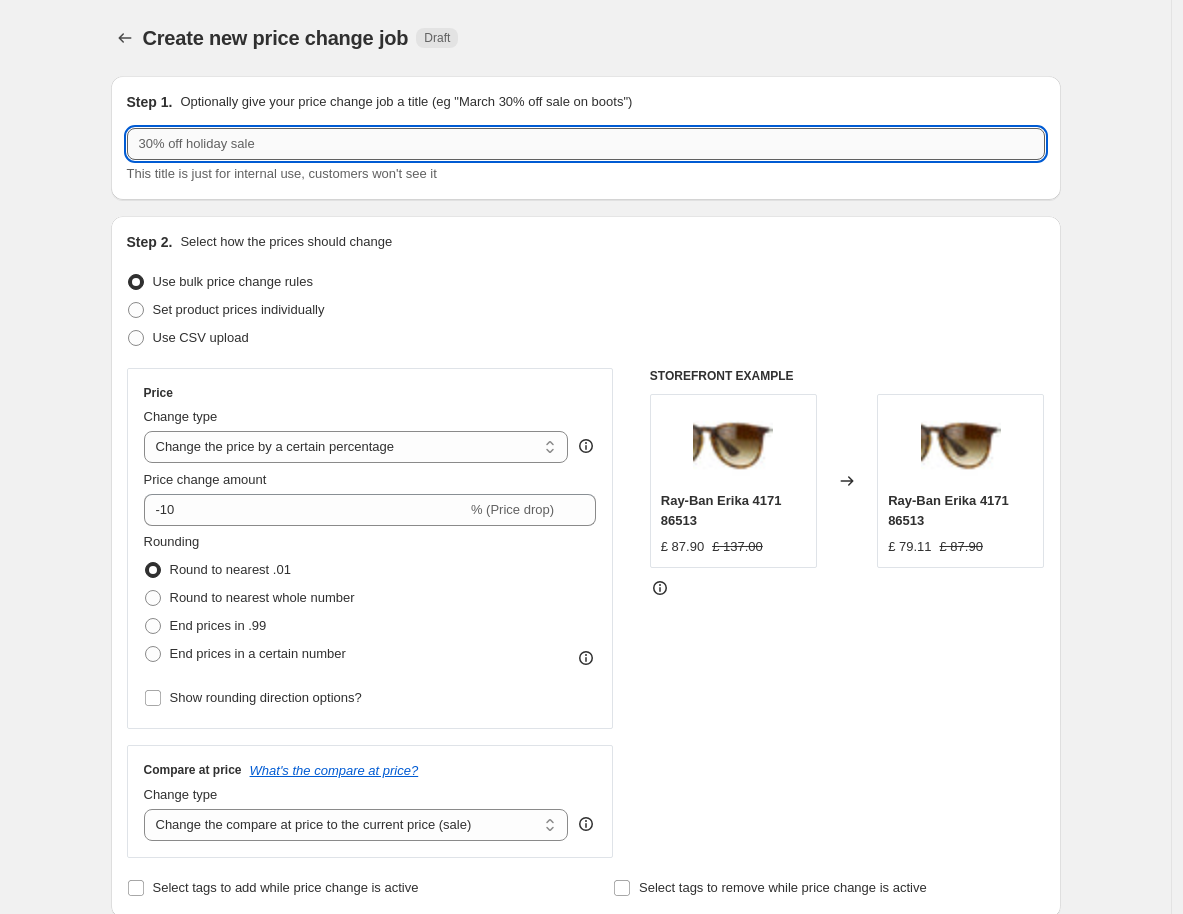 type on "F" 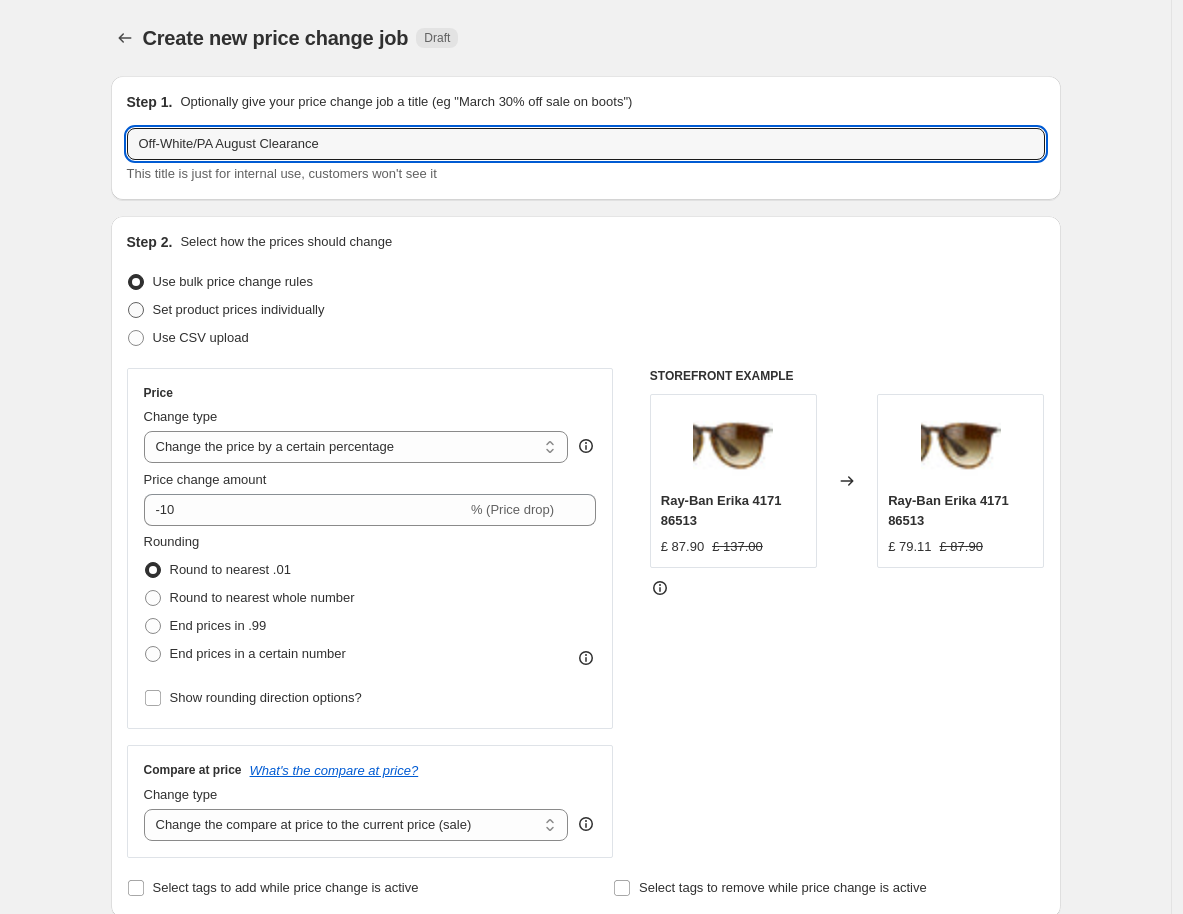 type on "Off-White/PA August Clearance" 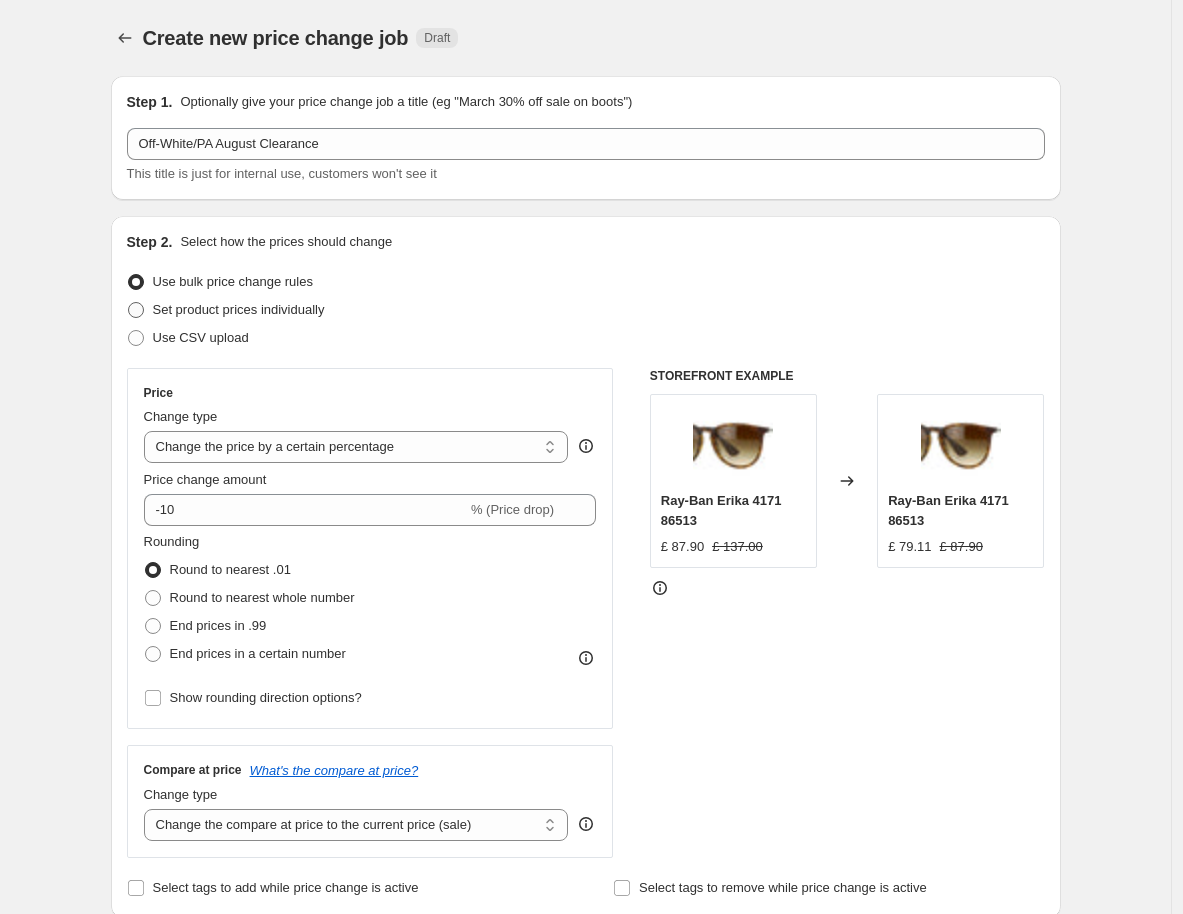 click on "Set product prices individually" at bounding box center (239, 309) 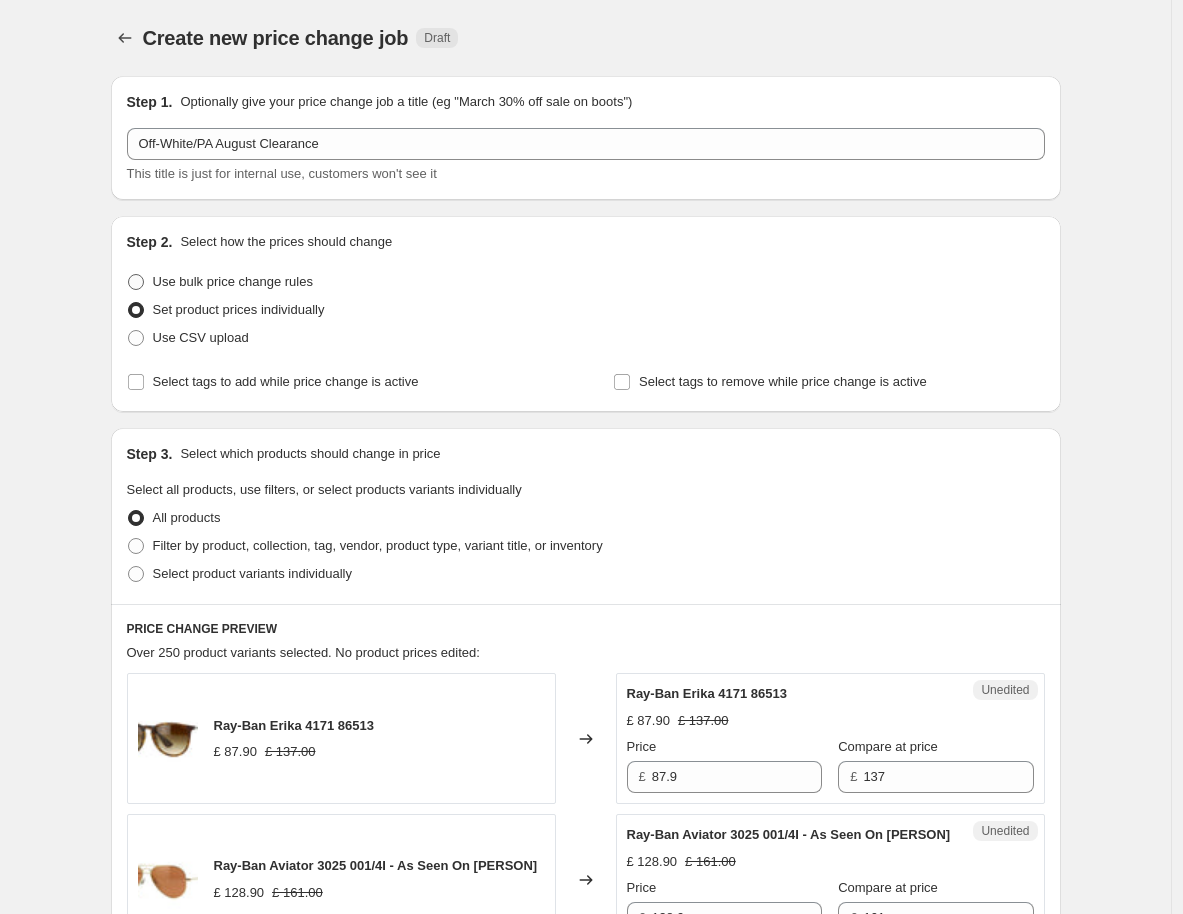 click on "Use bulk price change rules" at bounding box center (233, 281) 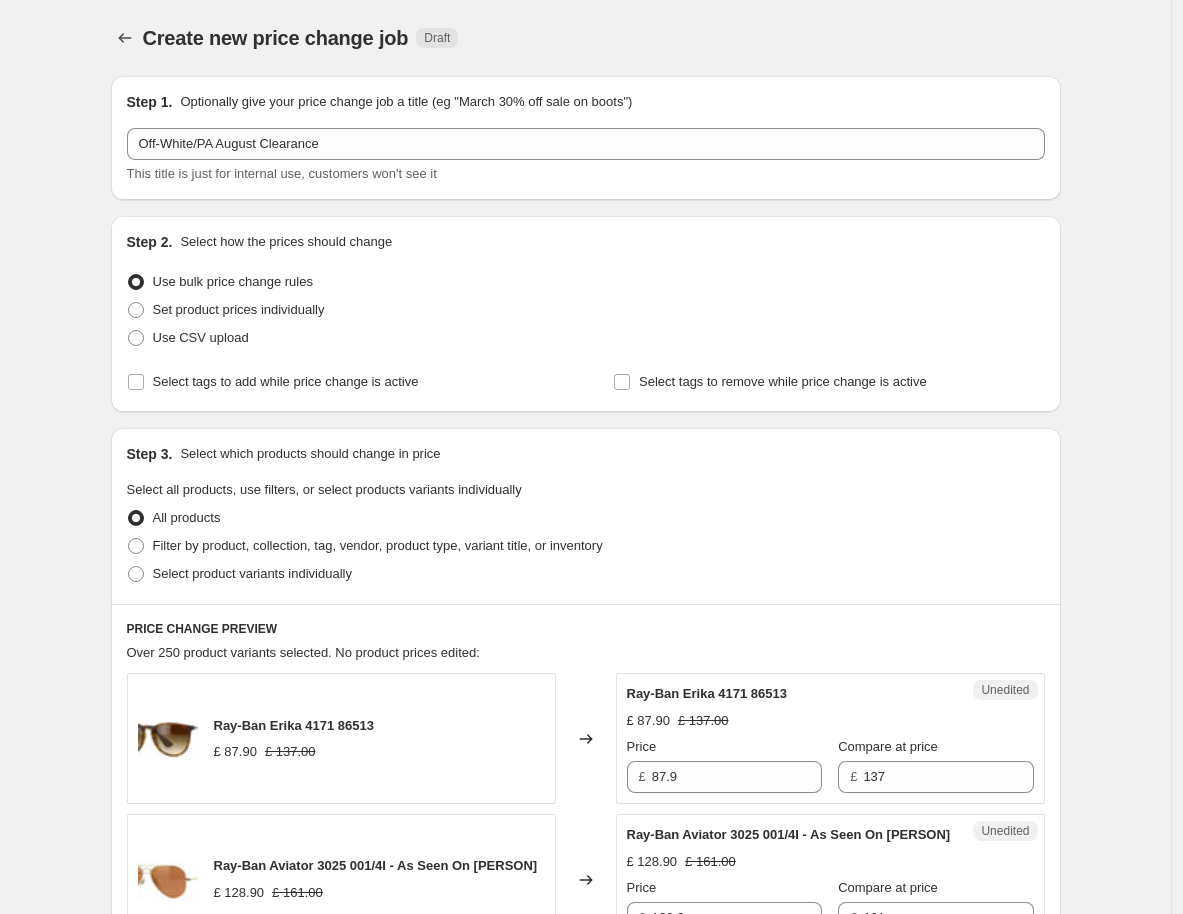 select on "percentage" 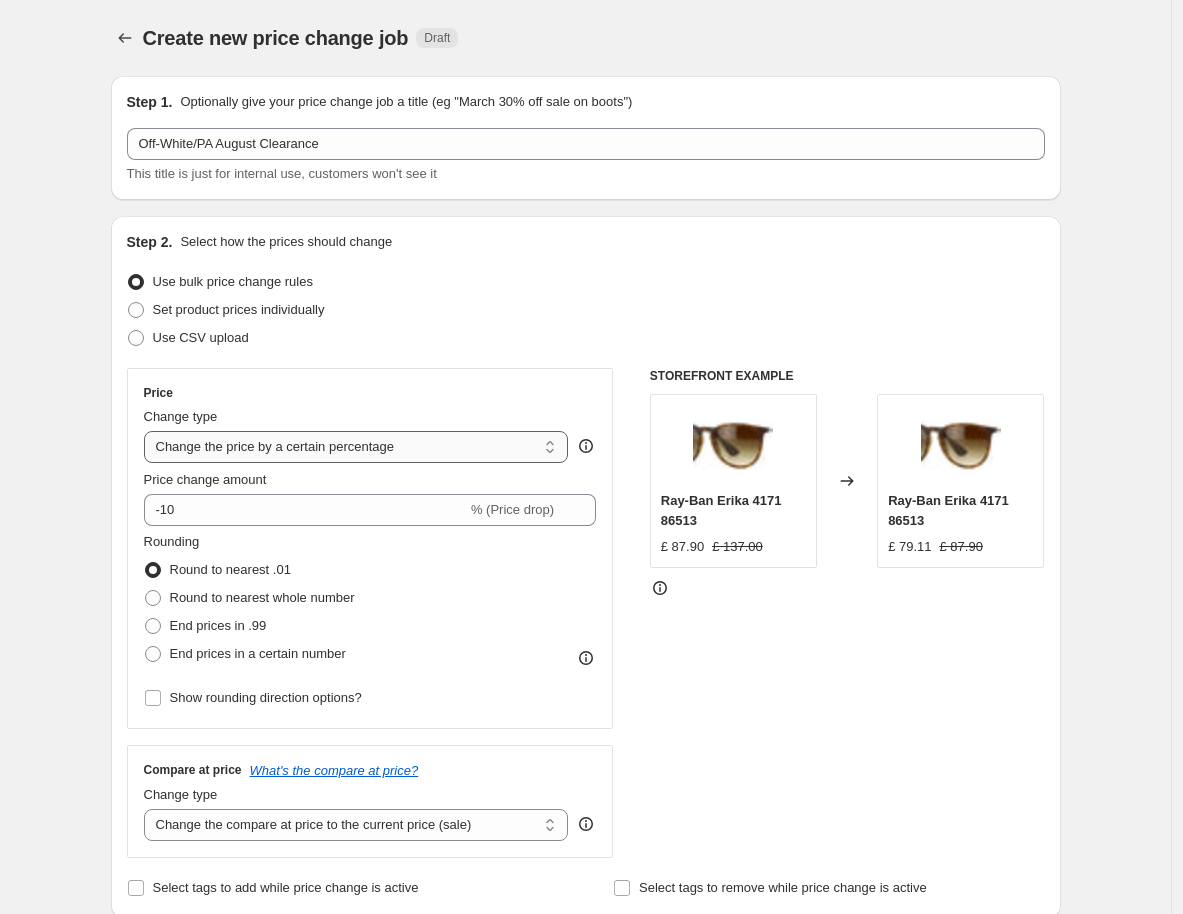 click on "Change the price to a certain amount Change the price by a certain amount Change the price by a certain percentage Change the price to the current compare at price (price before sale) Change the price by a certain amount relative to the compare at price Change the price by a certain percentage relative to the compare at price Don't change the price Change the price by a certain percentage relative to the cost per item Change price to certain cost margin" at bounding box center (356, 447) 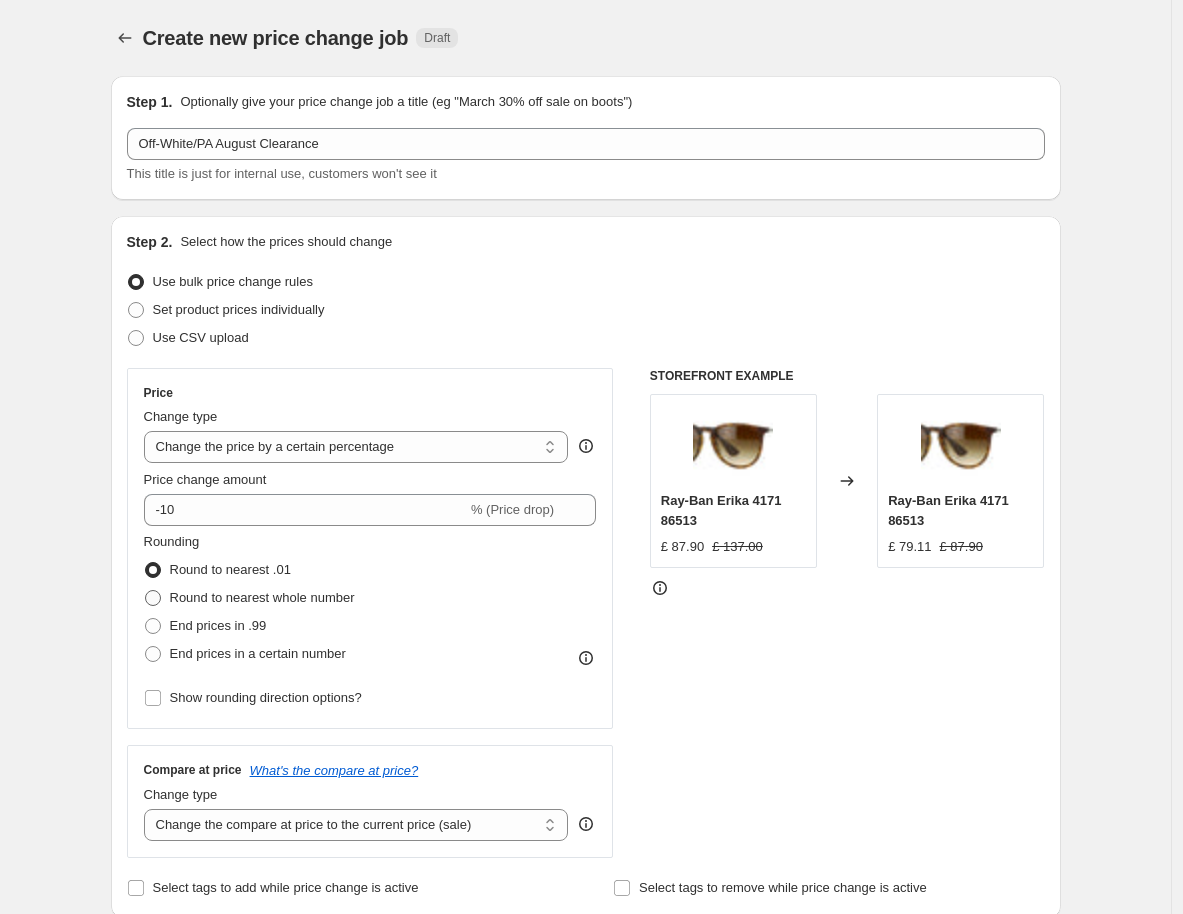 click on "Round to nearest whole number" at bounding box center [262, 597] 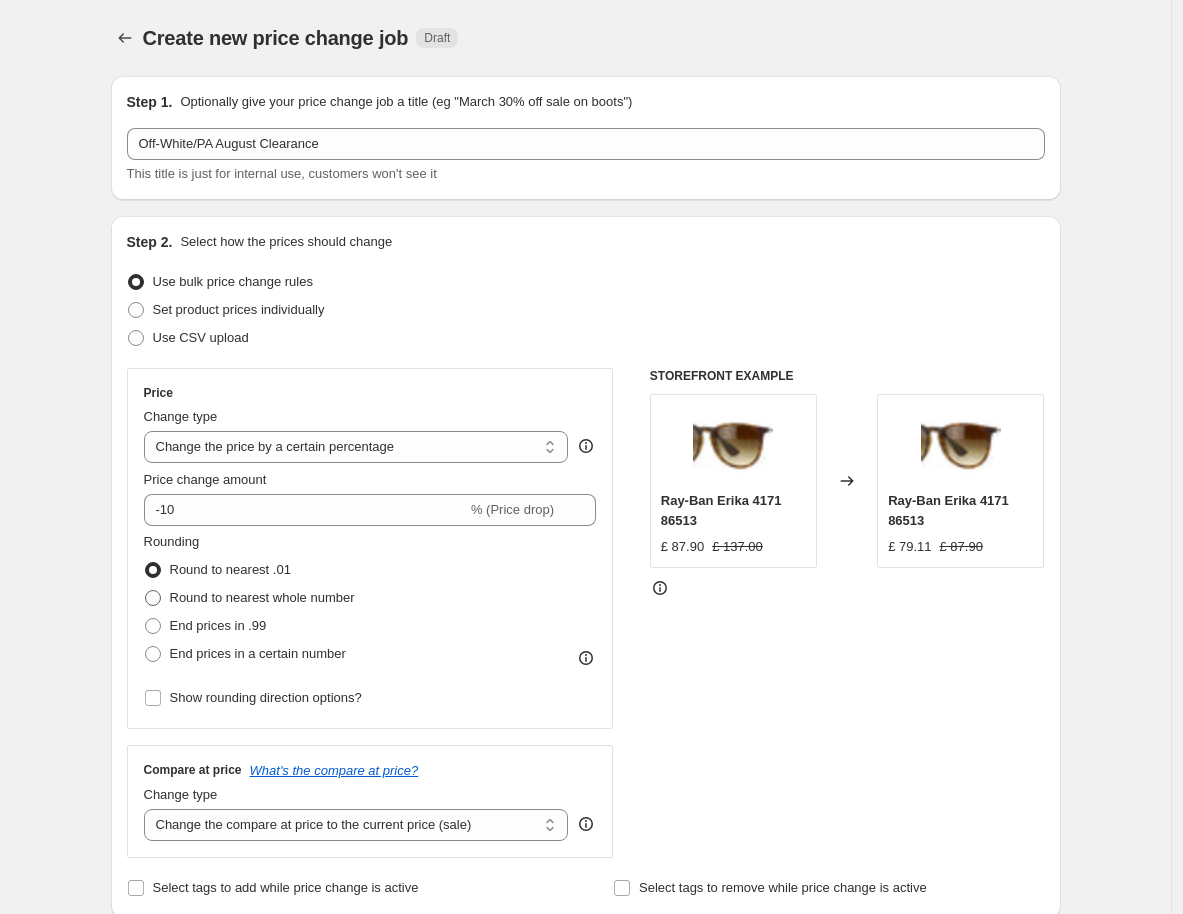 radio on "true" 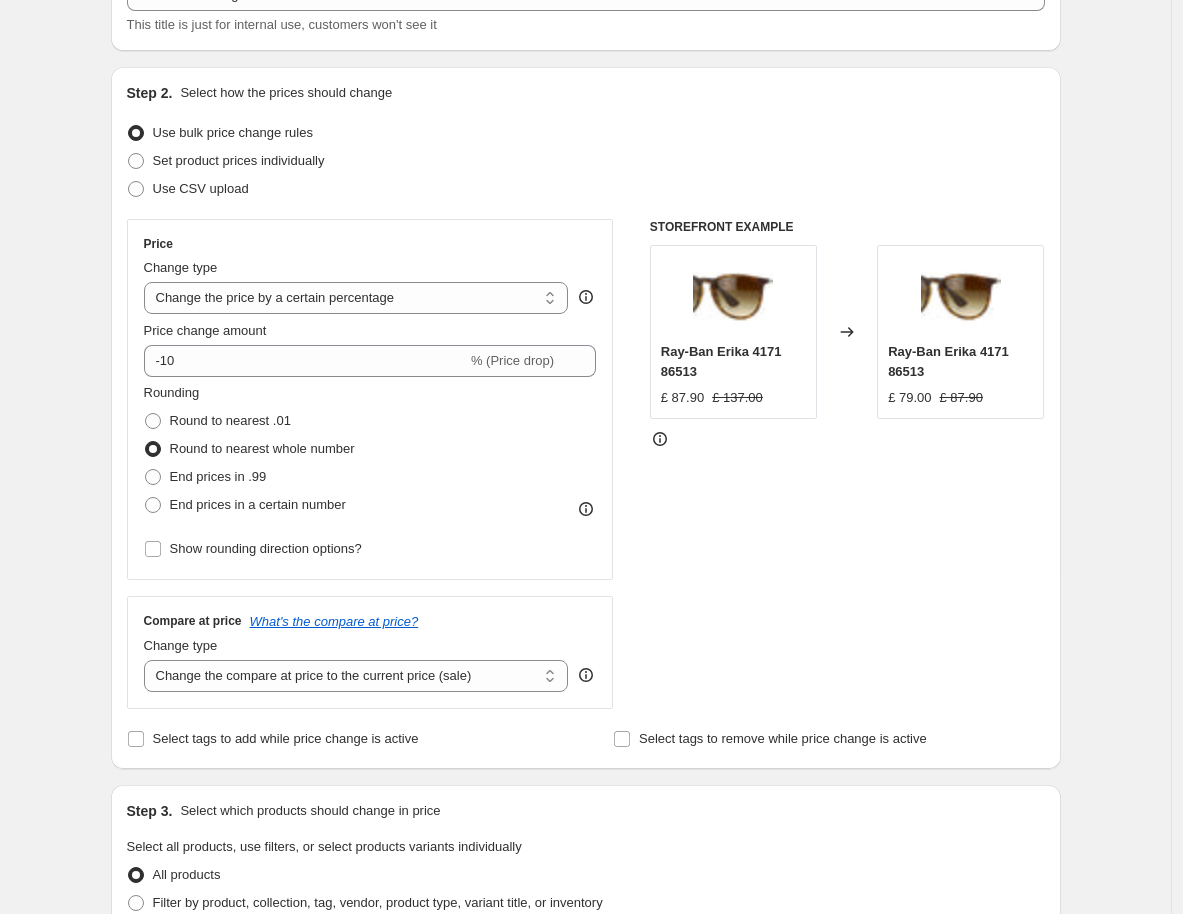 scroll, scrollTop: 205, scrollLeft: 0, axis: vertical 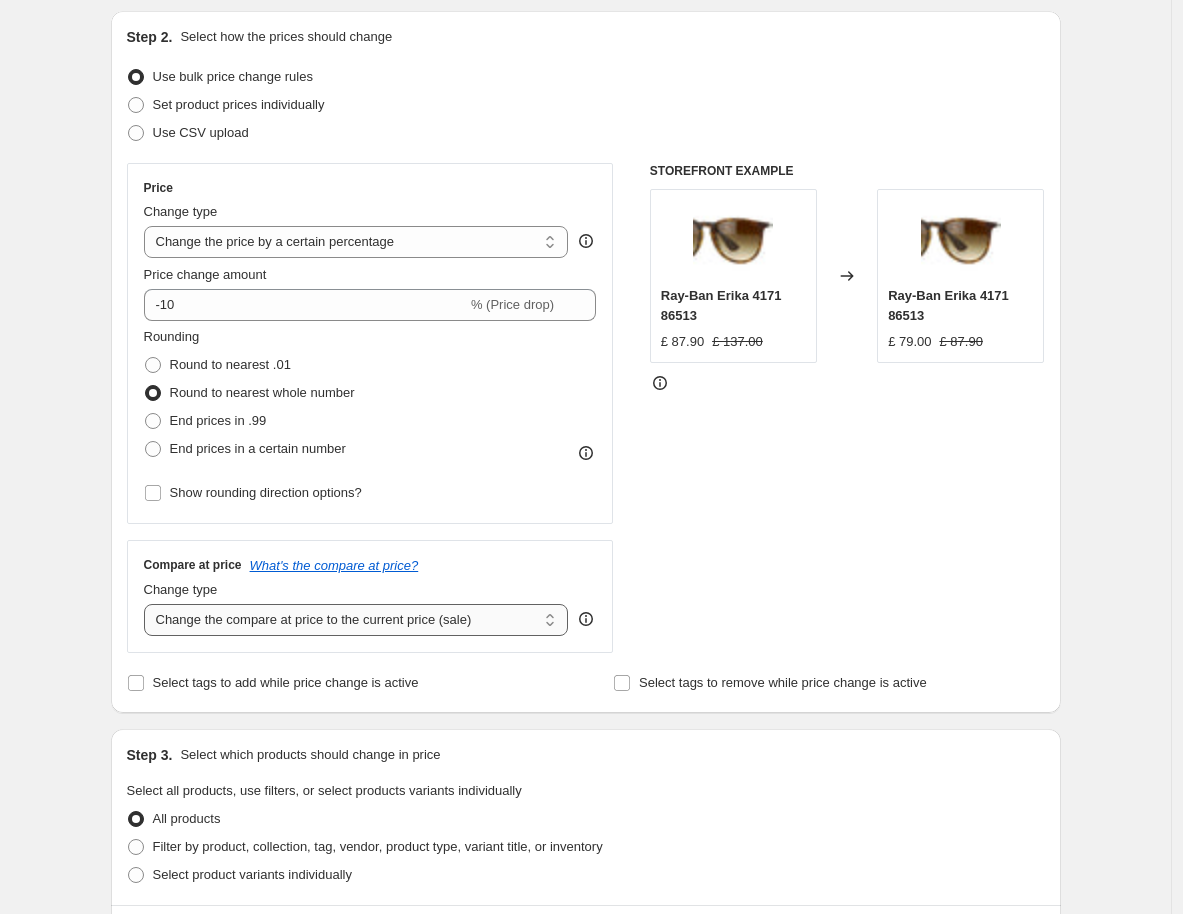 click on "Change the compare at price to the current price (sale) Change the compare at price to a certain amount Change the compare at price by a certain amount Change the compare at price by a certain percentage Change the compare at price by a certain amount relative to the actual price Change the compare at price by a certain percentage relative to the actual price Don't change the compare at price Remove the compare at price" at bounding box center [356, 620] 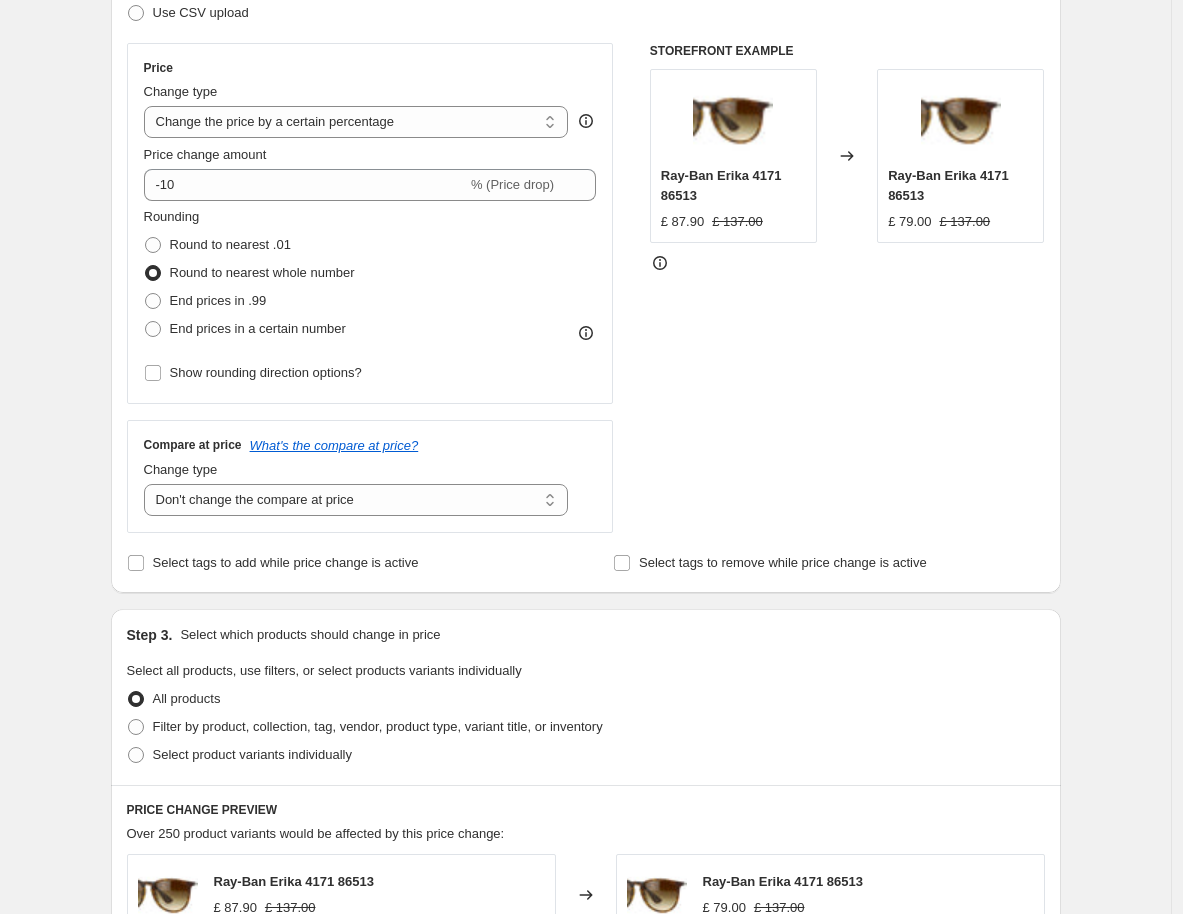 scroll, scrollTop: 326, scrollLeft: 0, axis: vertical 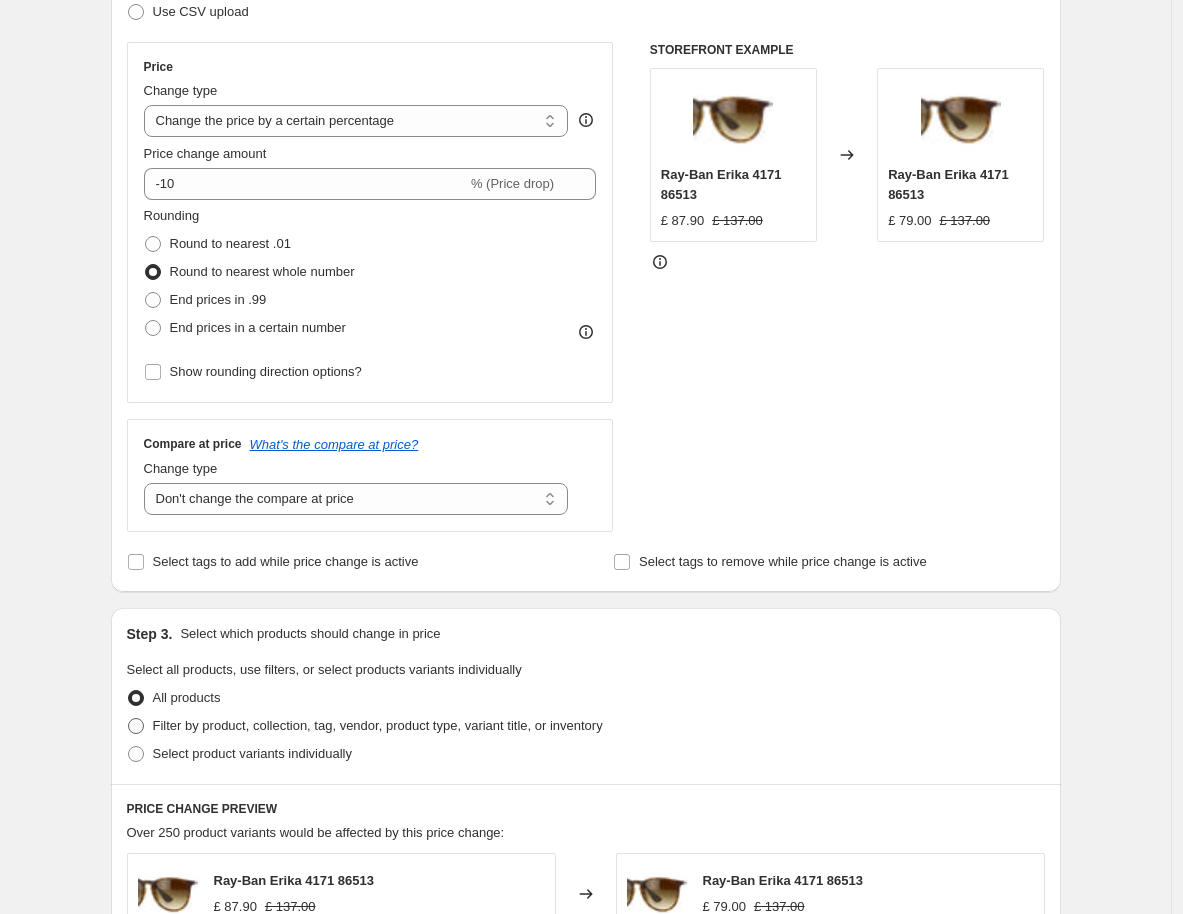 click on "Filter by product, collection, tag, vendor, product type, variant title, or inventory" at bounding box center (378, 725) 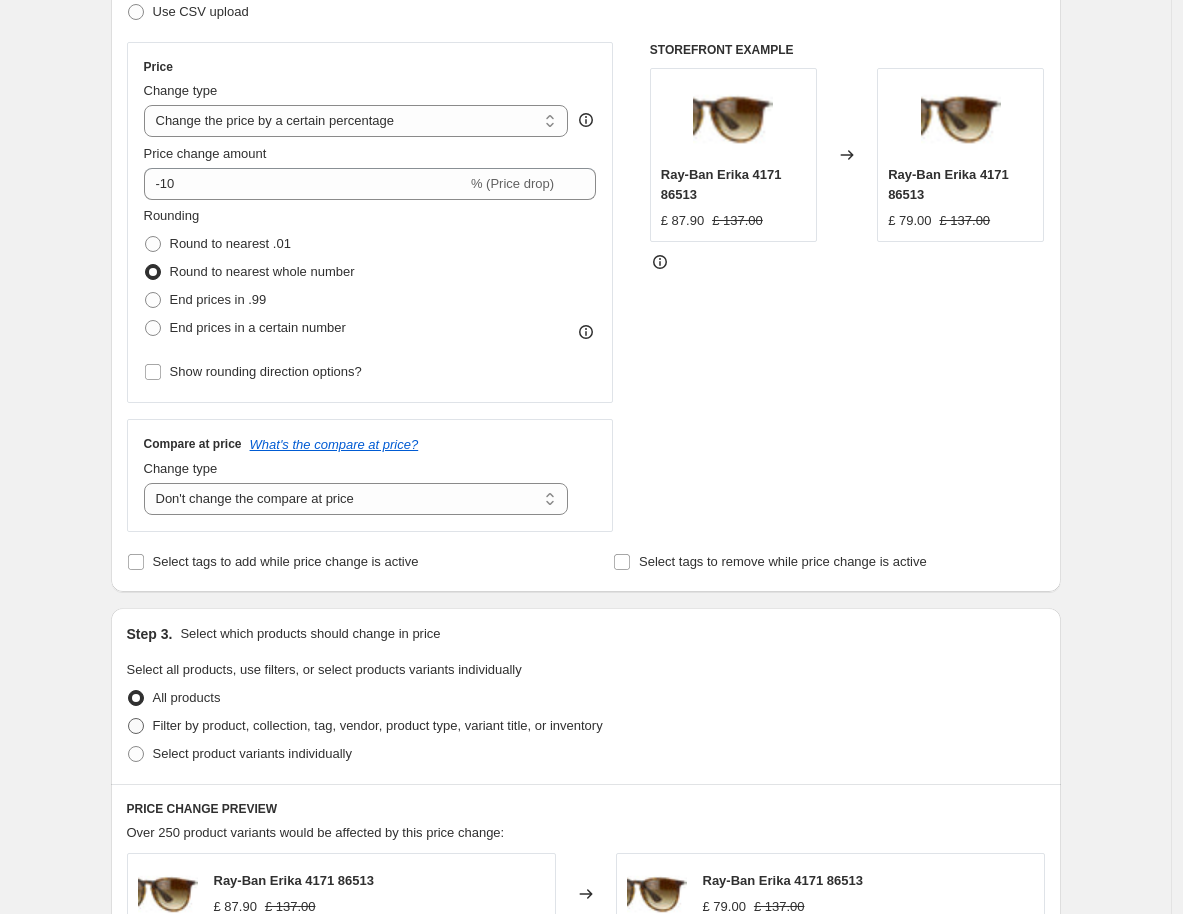 radio on "true" 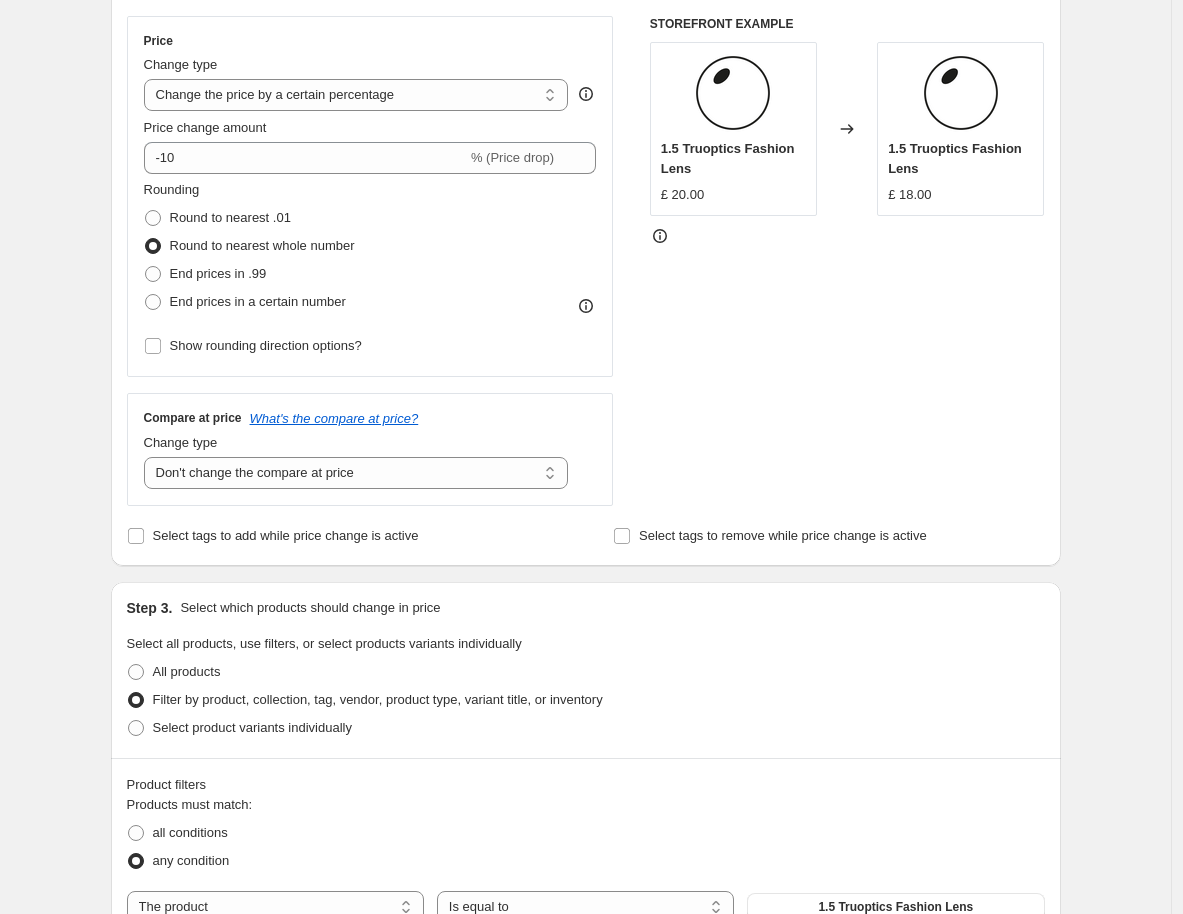 scroll, scrollTop: 465, scrollLeft: 0, axis: vertical 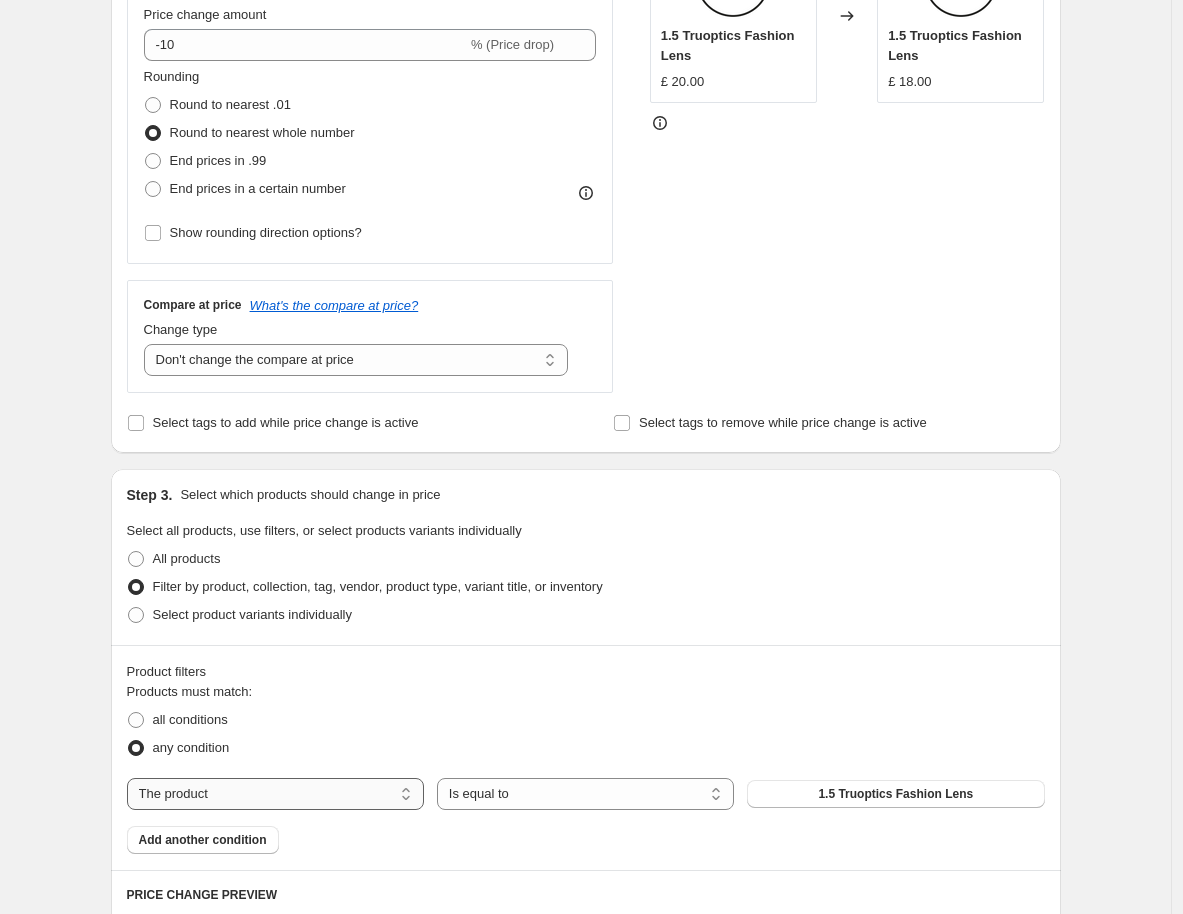 click on "The product The product's collection The product's tag The product's vendor The product's type The product's status The variant's title Inventory quantity" at bounding box center (275, 794) 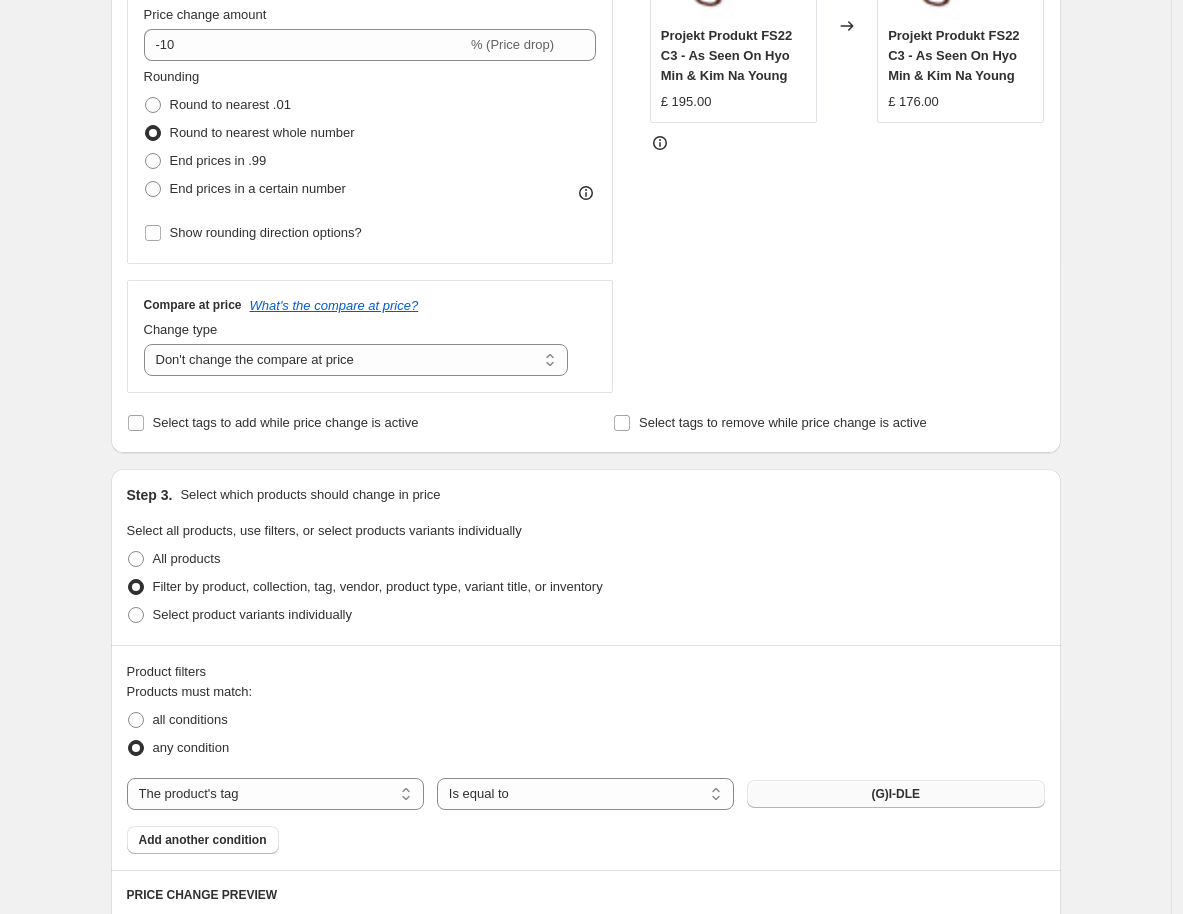 click on "(G)I-DLE" at bounding box center [895, 794] 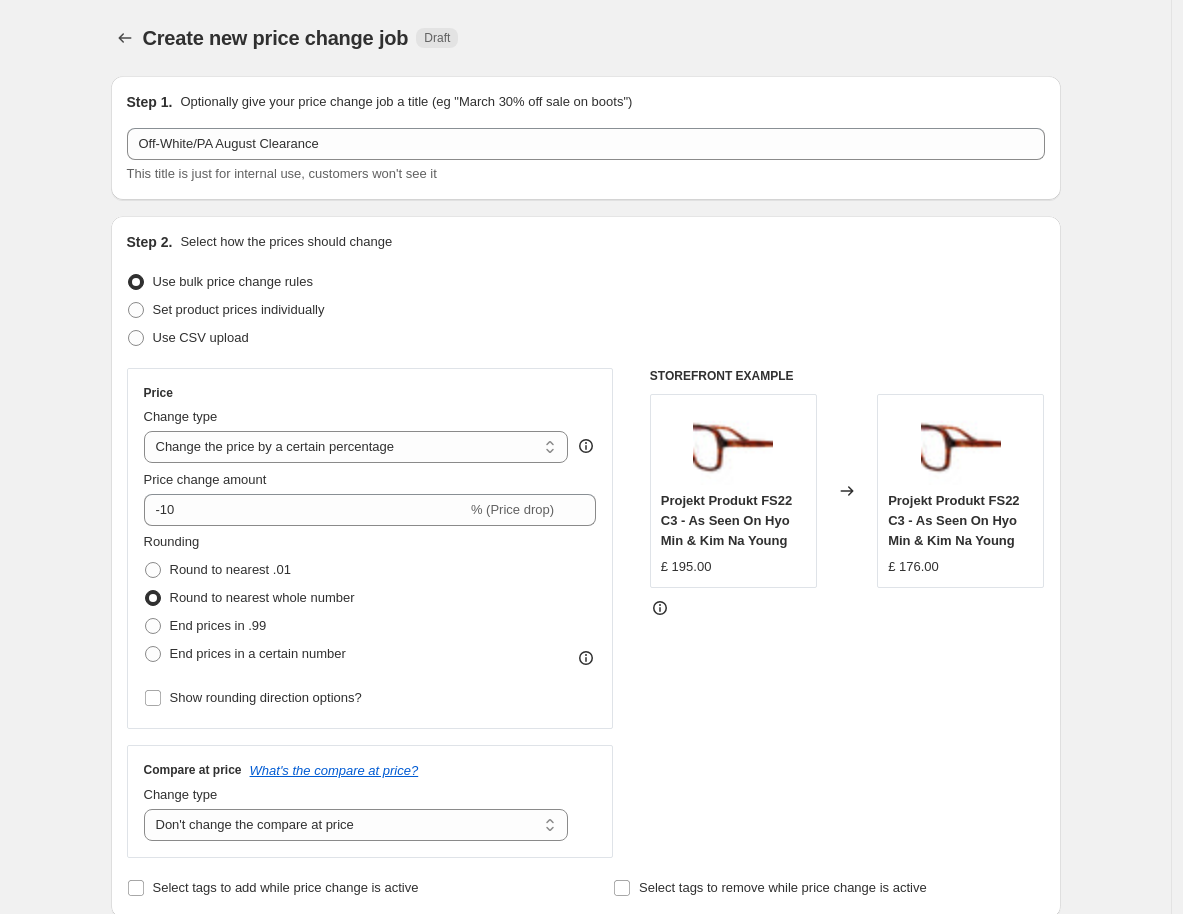 scroll, scrollTop: 465, scrollLeft: 0, axis: vertical 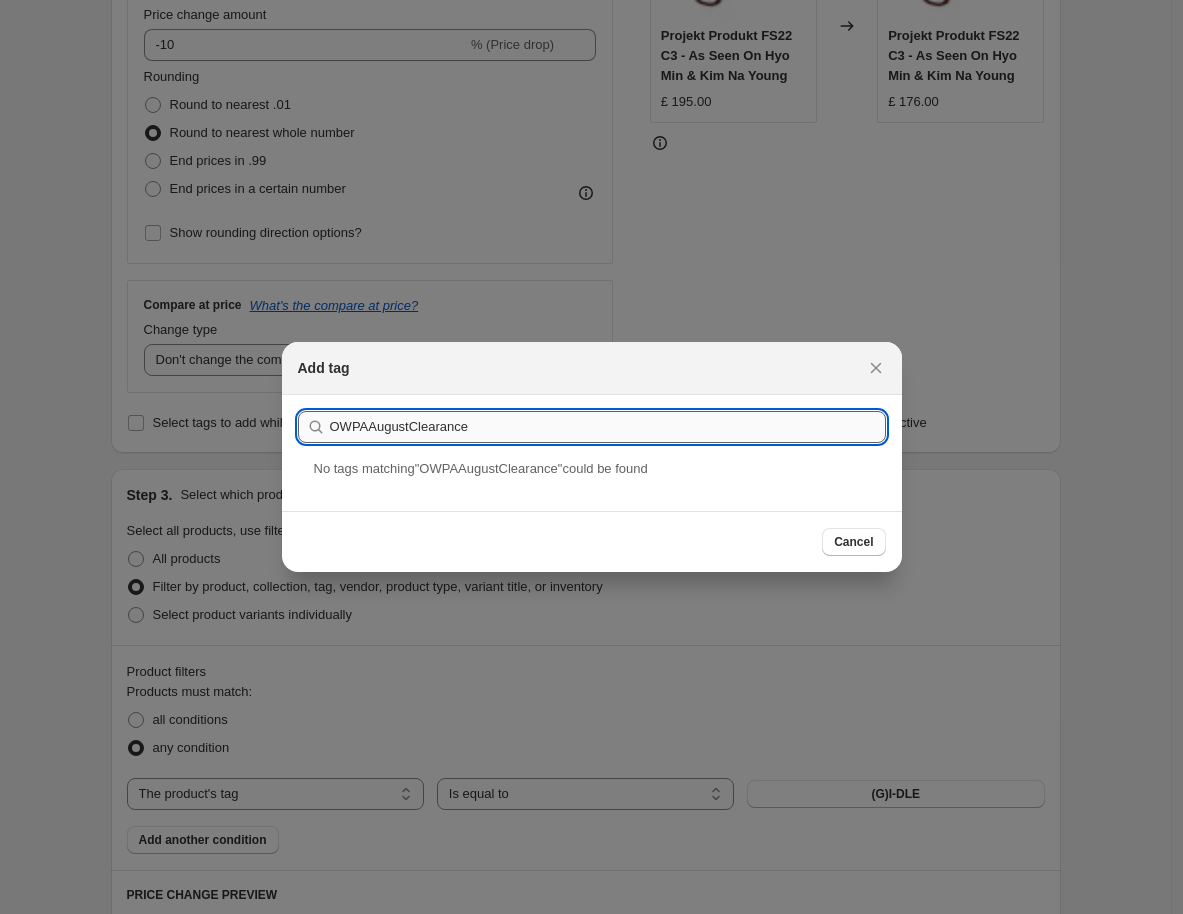 click on "OWPAAugustClearance" at bounding box center [608, 427] 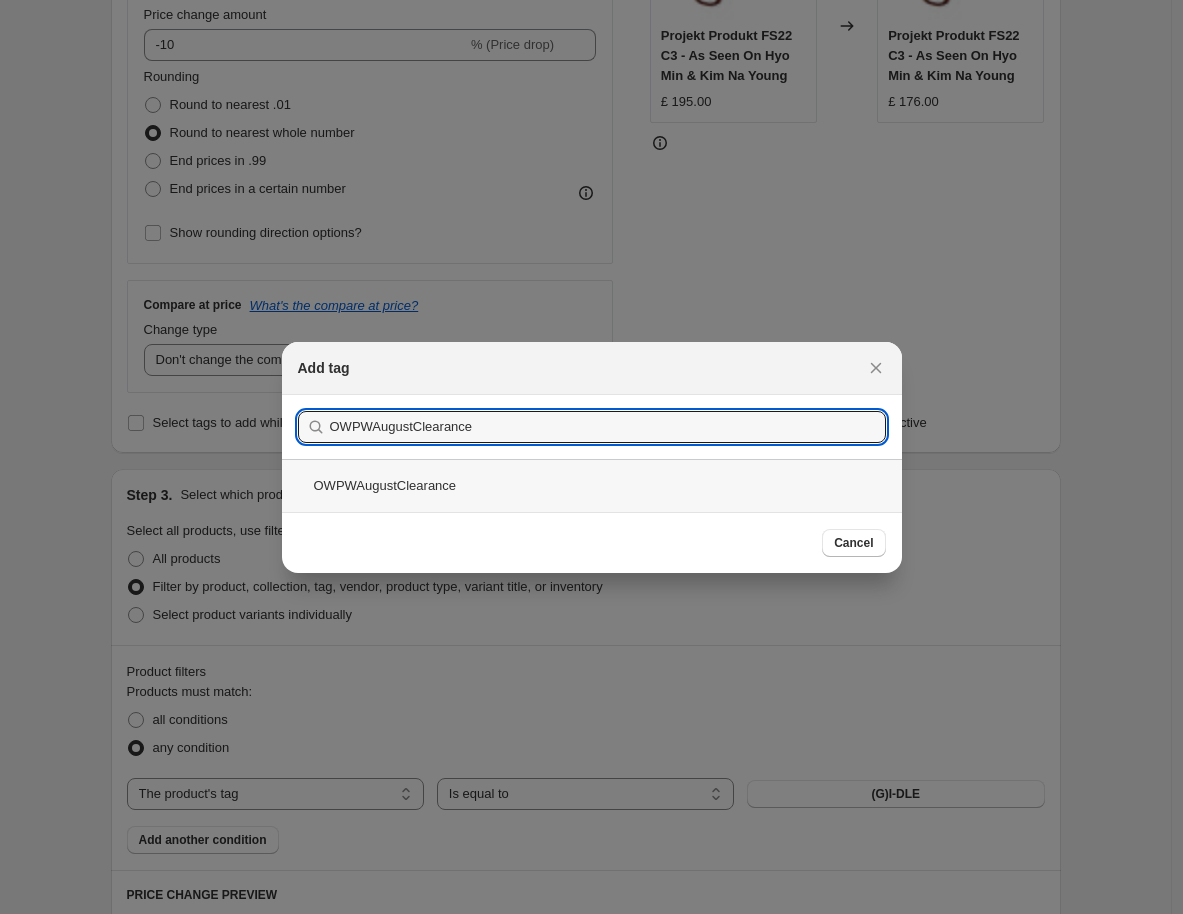 type on "OWPWAugustClearance" 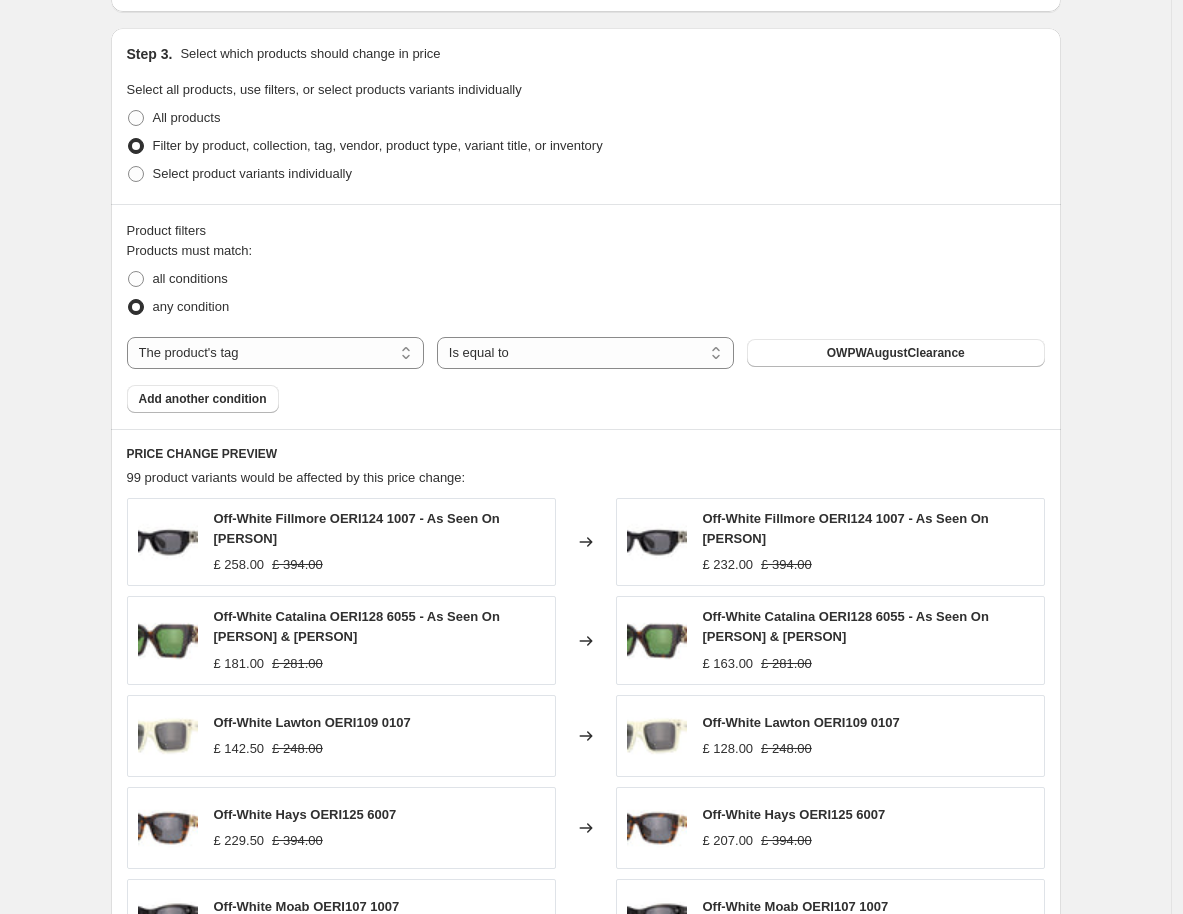 scroll, scrollTop: 1435, scrollLeft: 0, axis: vertical 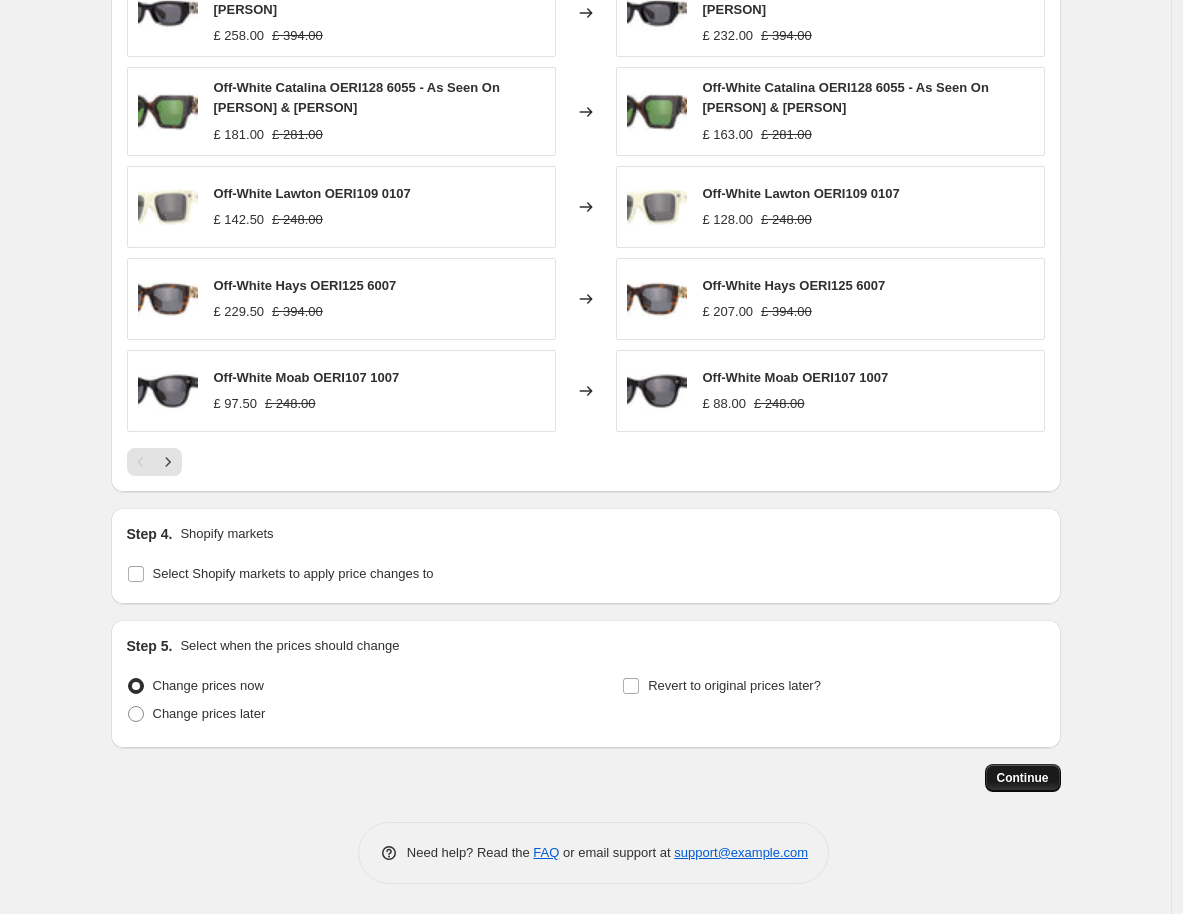 click on "Continue" at bounding box center (1023, 778) 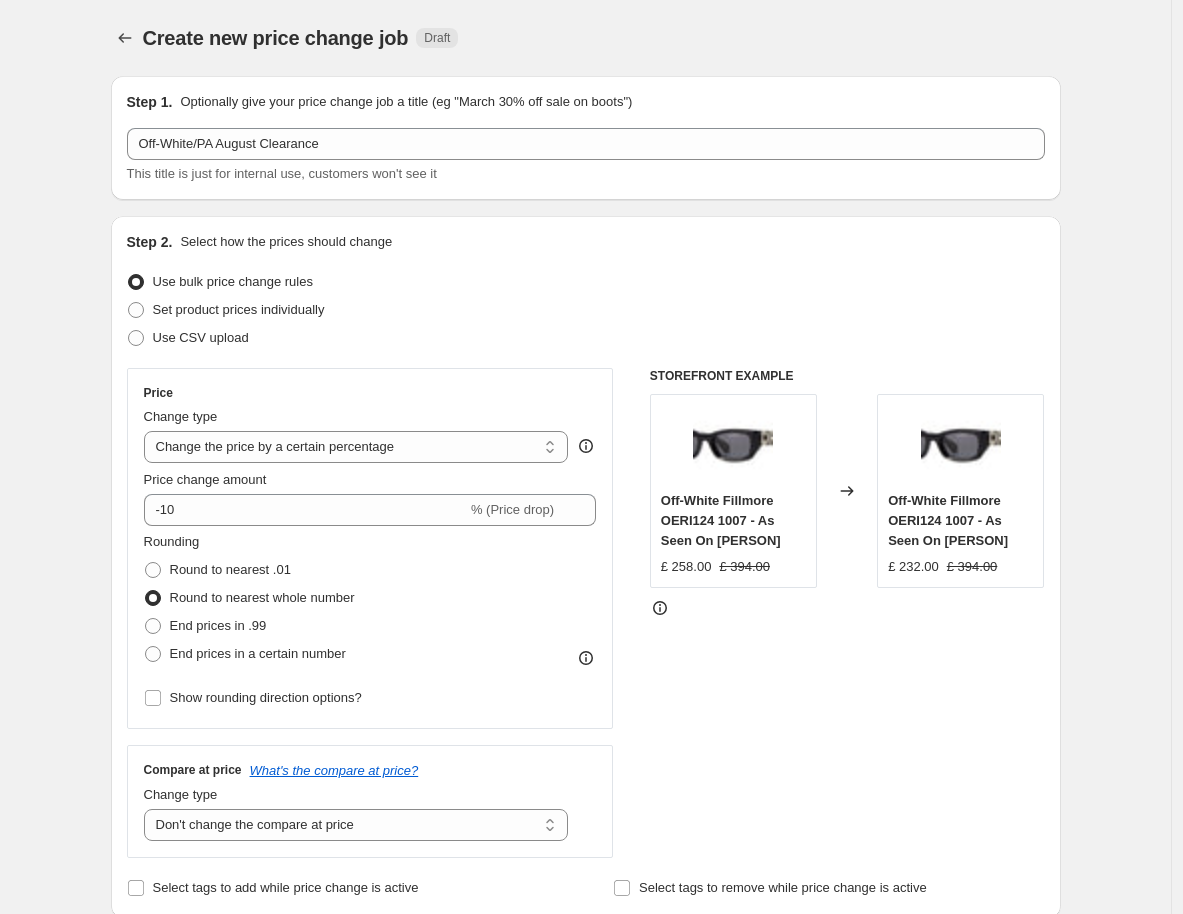 scroll, scrollTop: 1435, scrollLeft: 0, axis: vertical 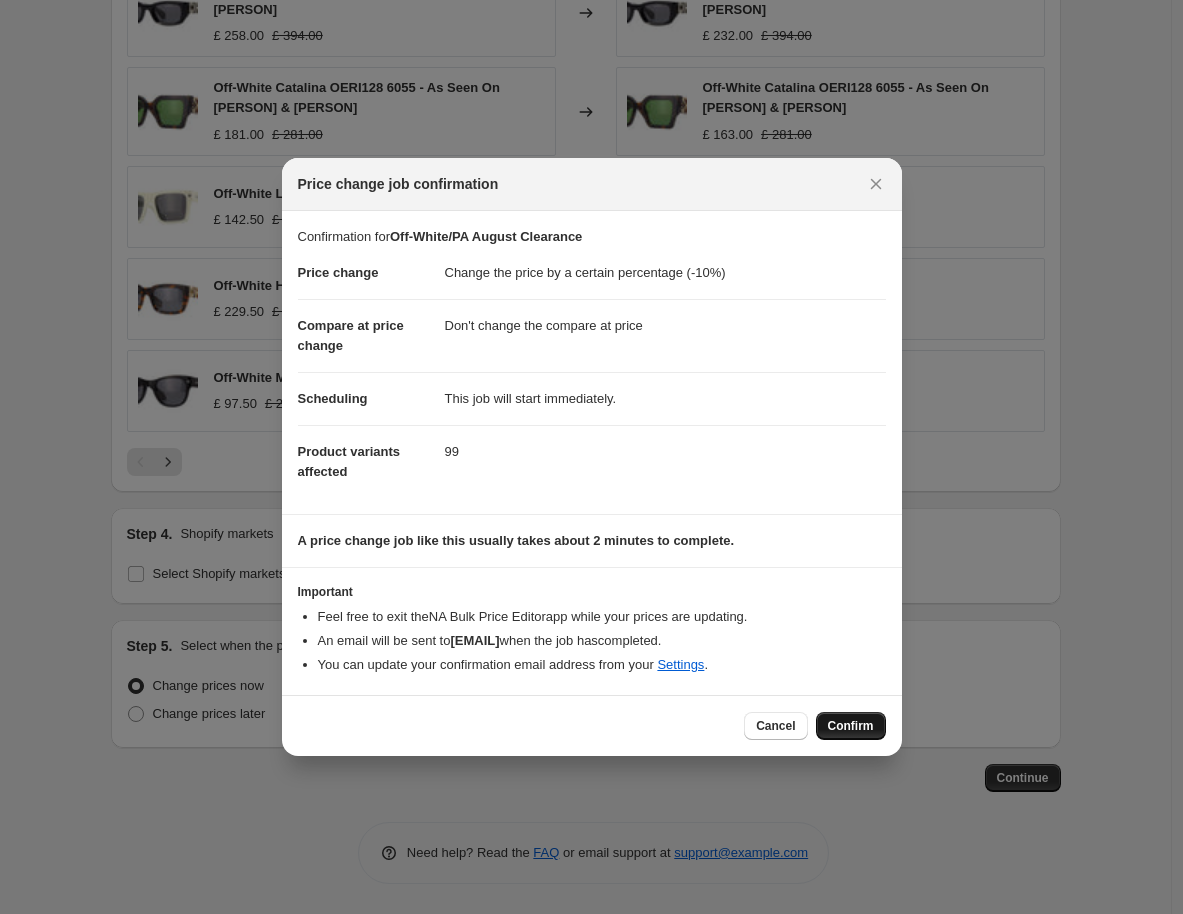 click on "Confirm" at bounding box center (851, 726) 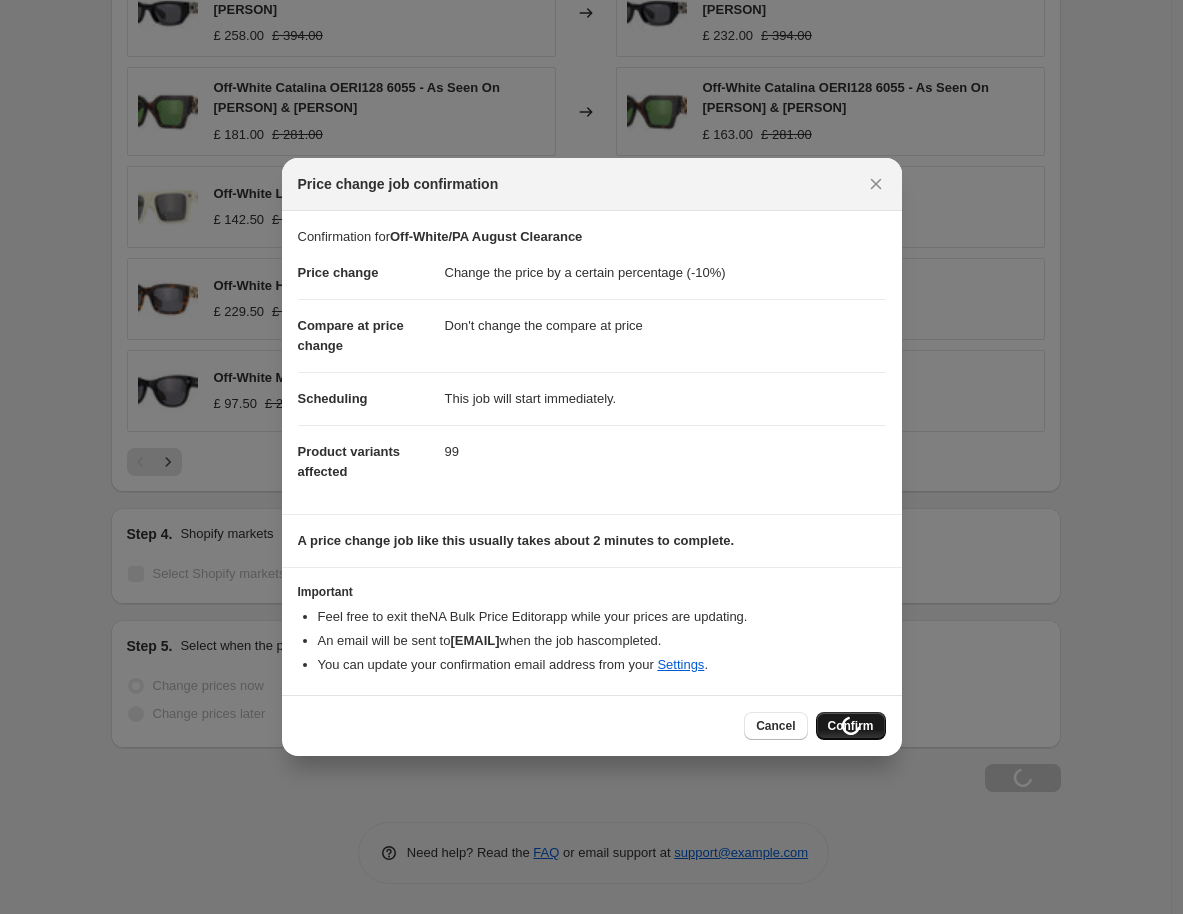 type on "Off-White/PA August Clearance" 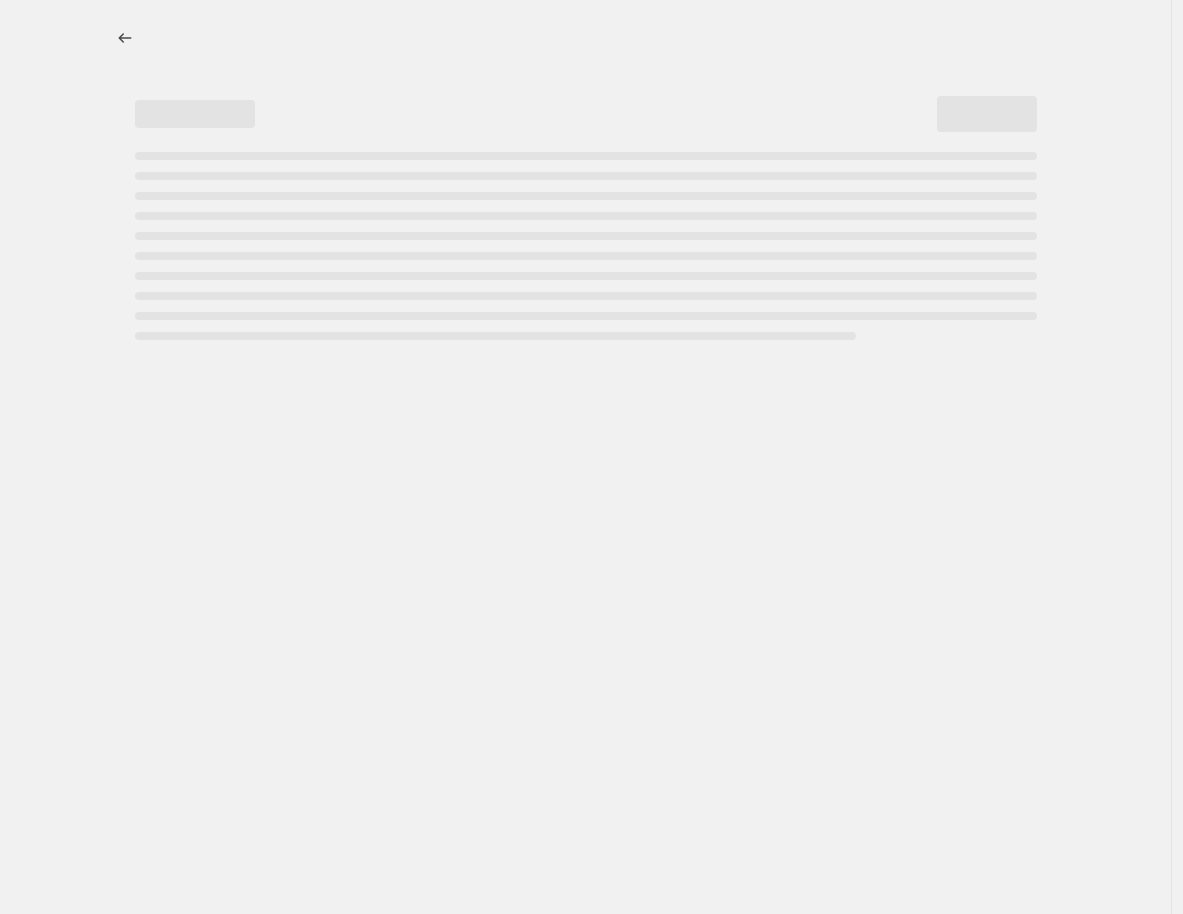 scroll, scrollTop: 0, scrollLeft: 0, axis: both 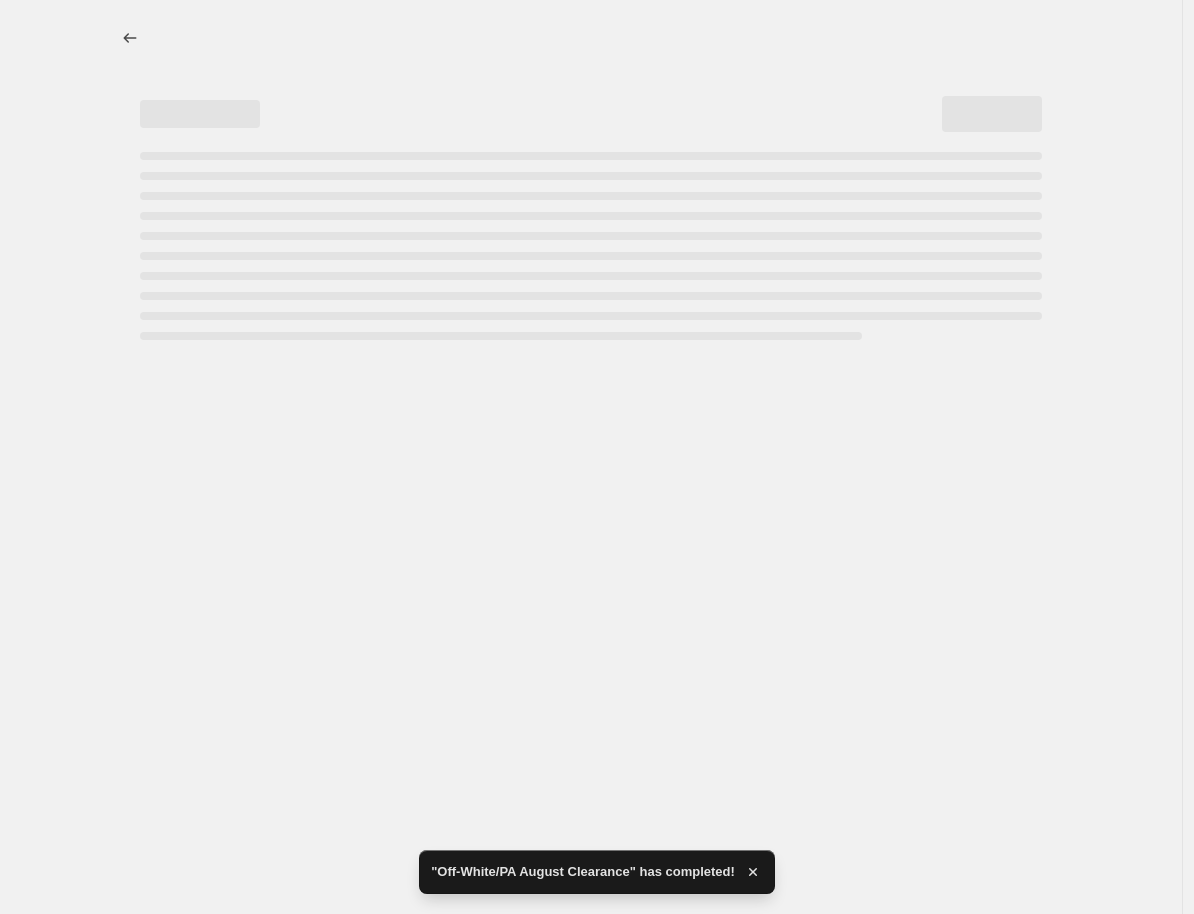 select on "percentage" 